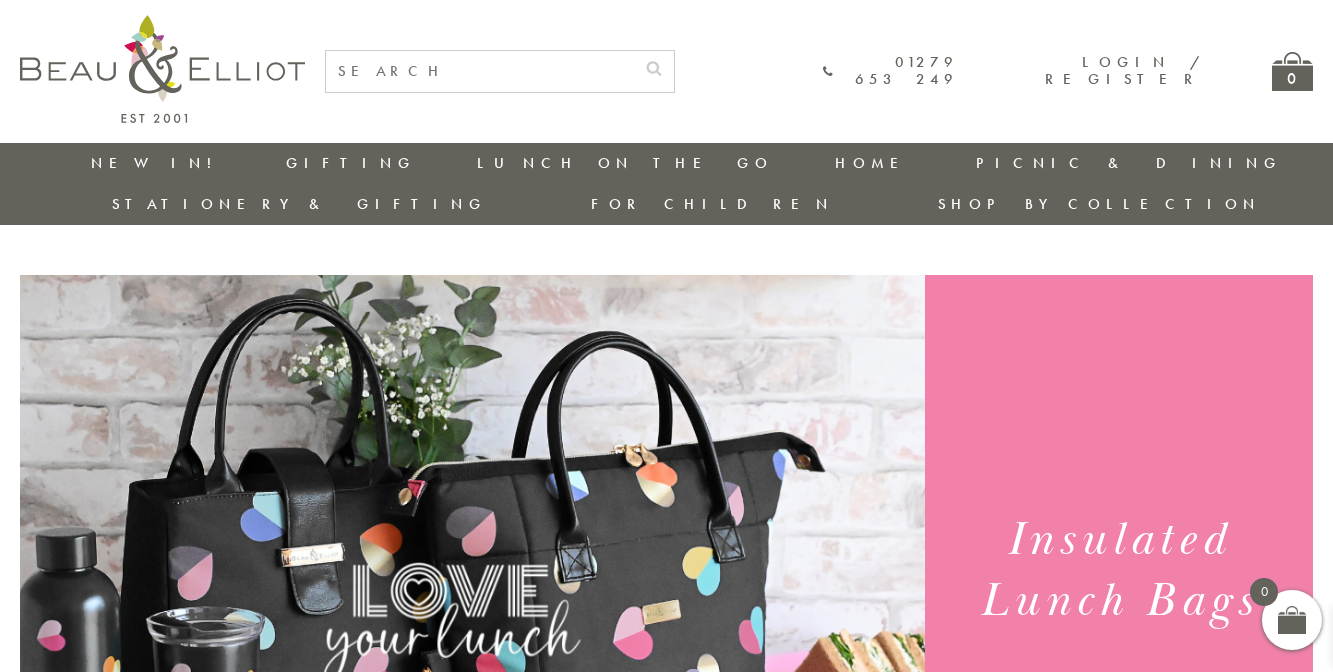 scroll, scrollTop: 0, scrollLeft: 0, axis: both 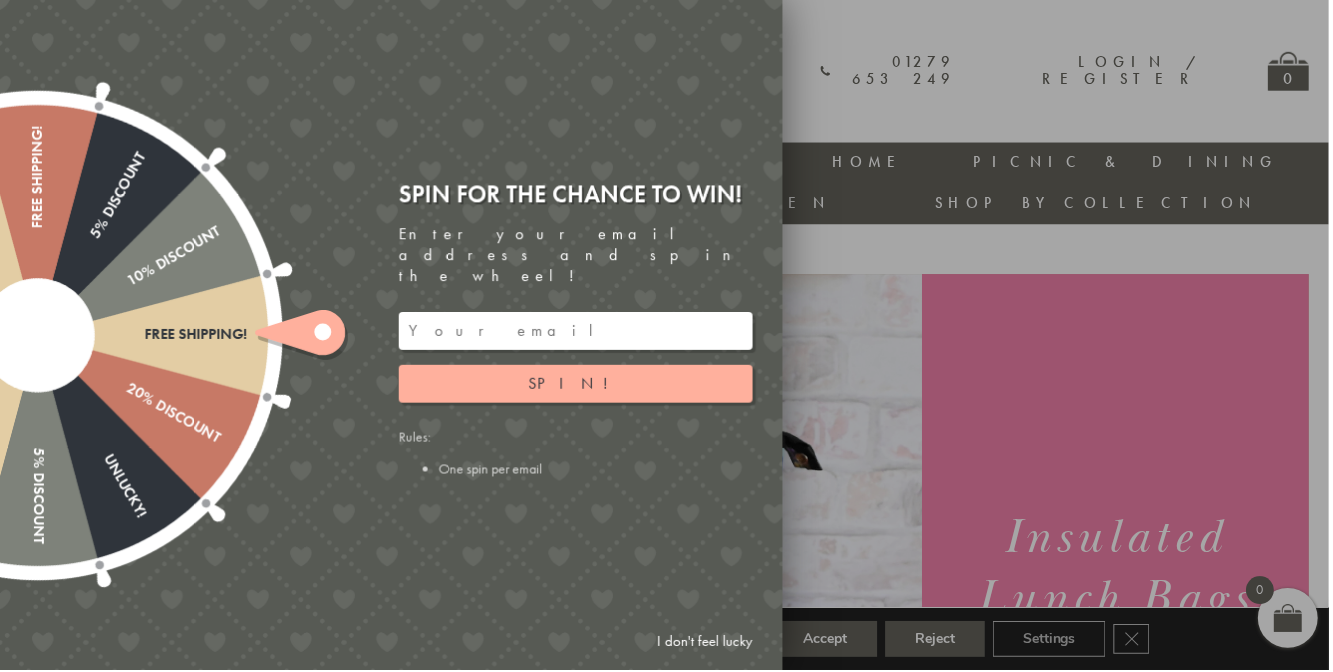 click at bounding box center [666, 336] 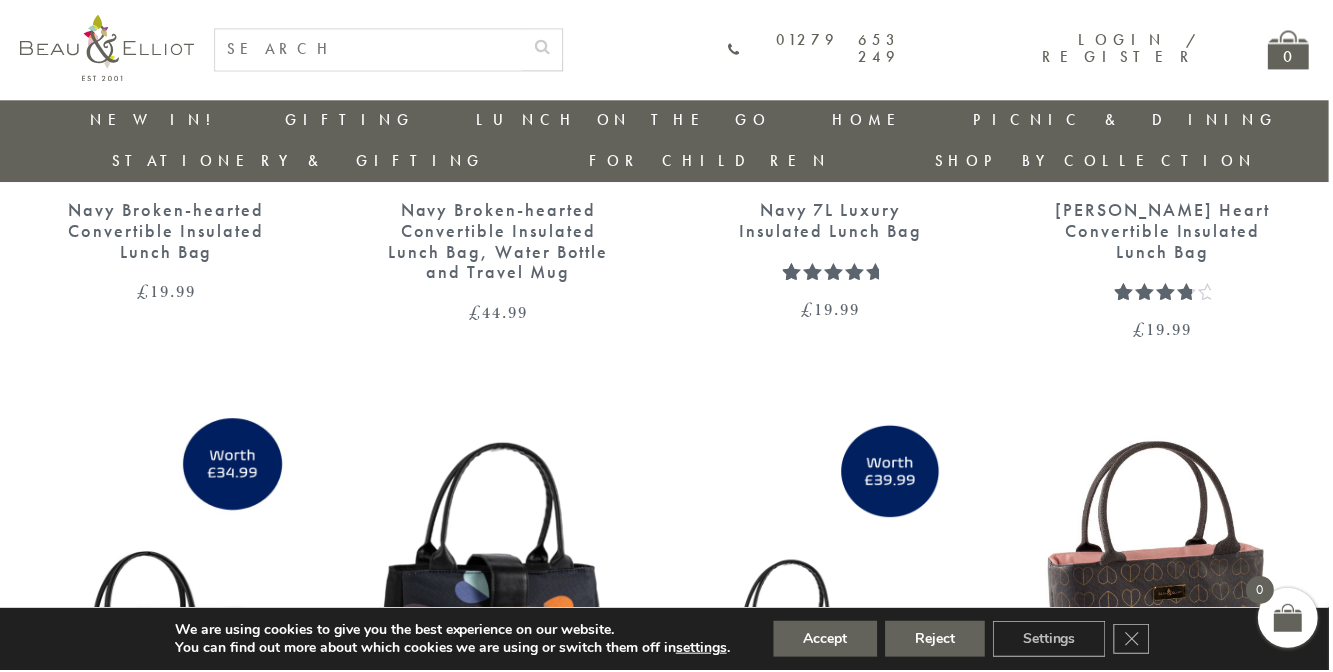 scroll, scrollTop: 2858, scrollLeft: 0, axis: vertical 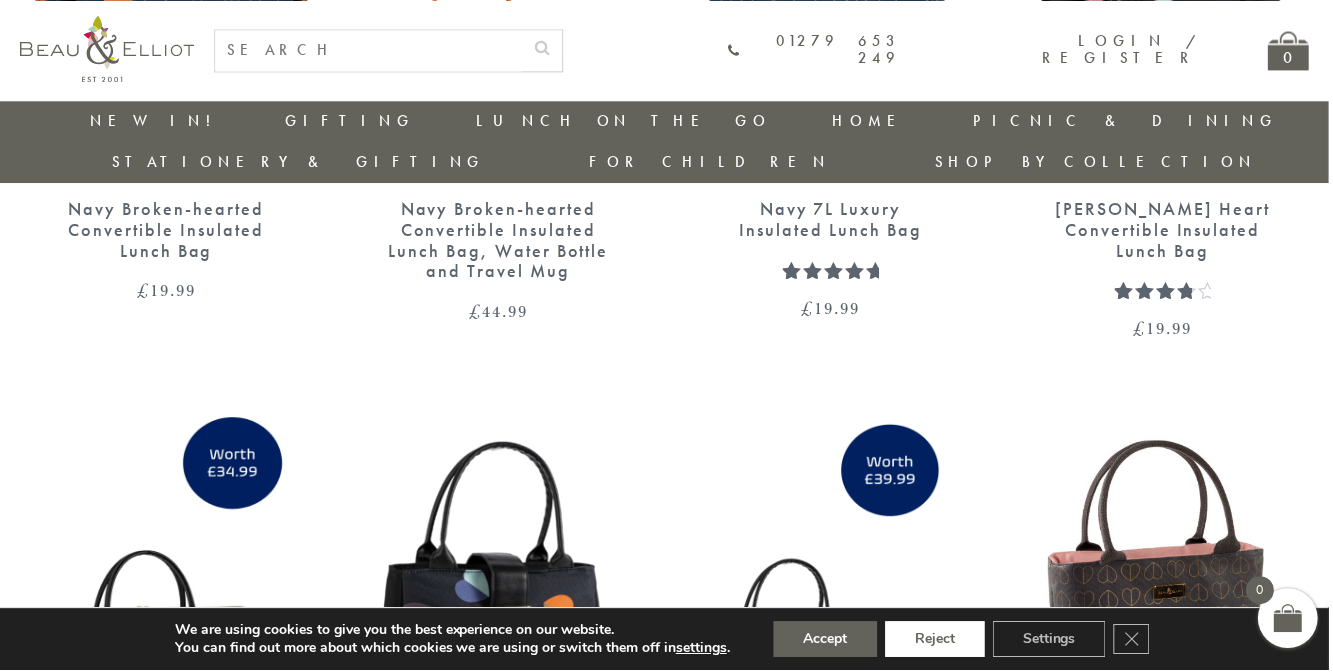 click on "Reject" at bounding box center (938, 641) 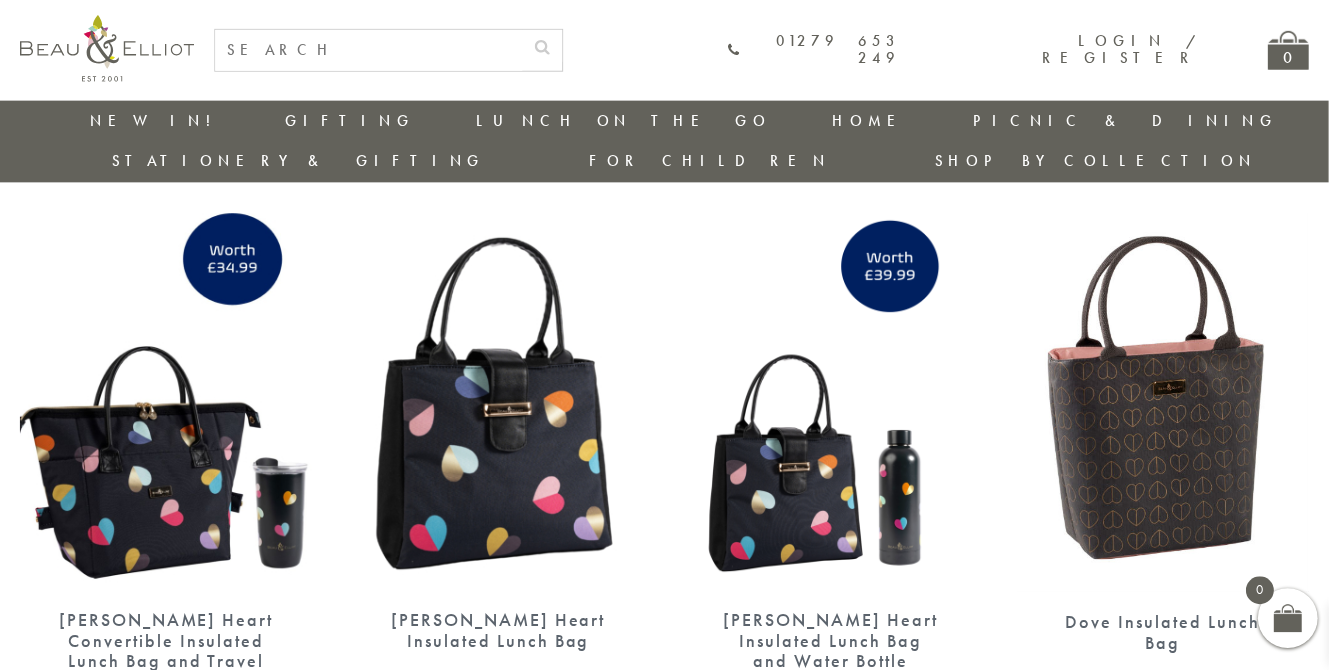 scroll, scrollTop: 3083, scrollLeft: 0, axis: vertical 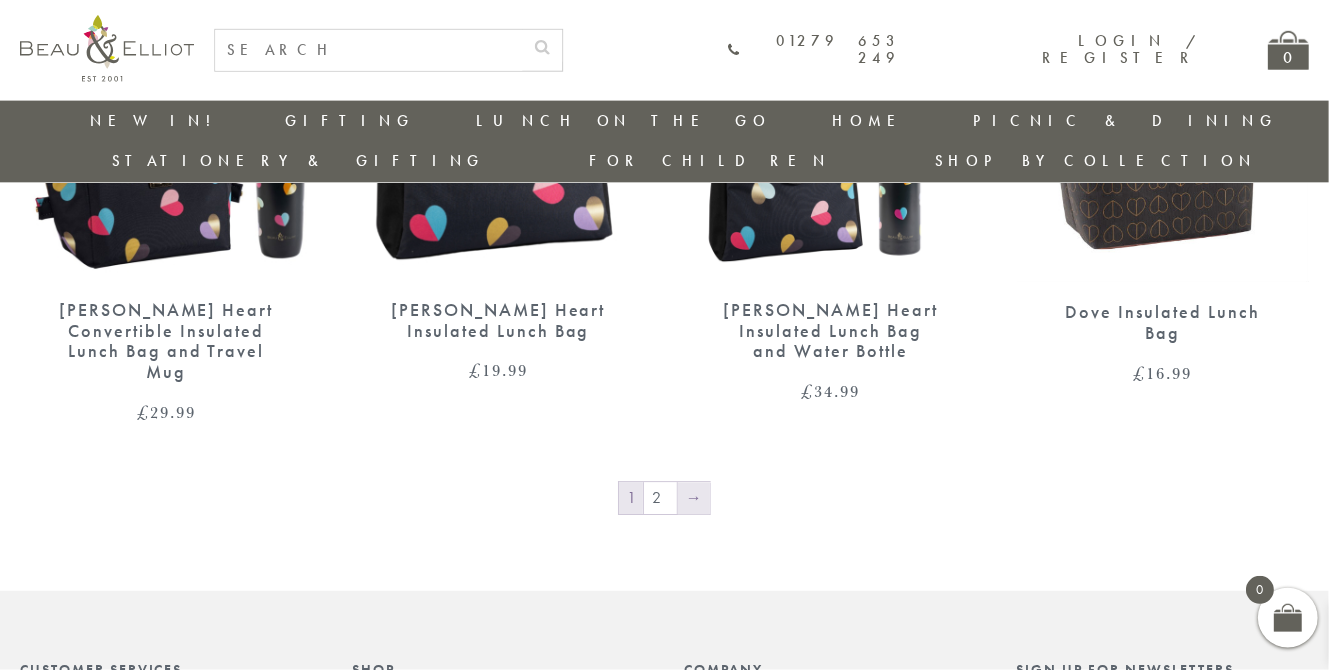 click on "→" at bounding box center (696, 500) 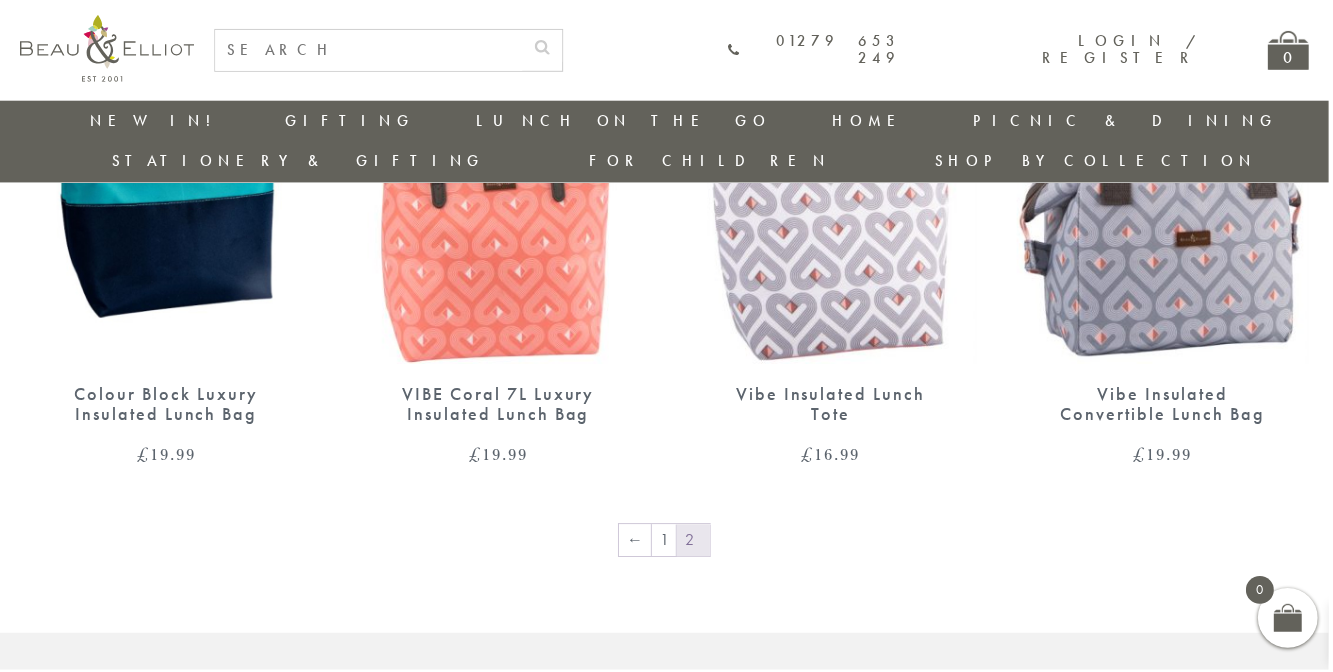 scroll, scrollTop: 1510, scrollLeft: 0, axis: vertical 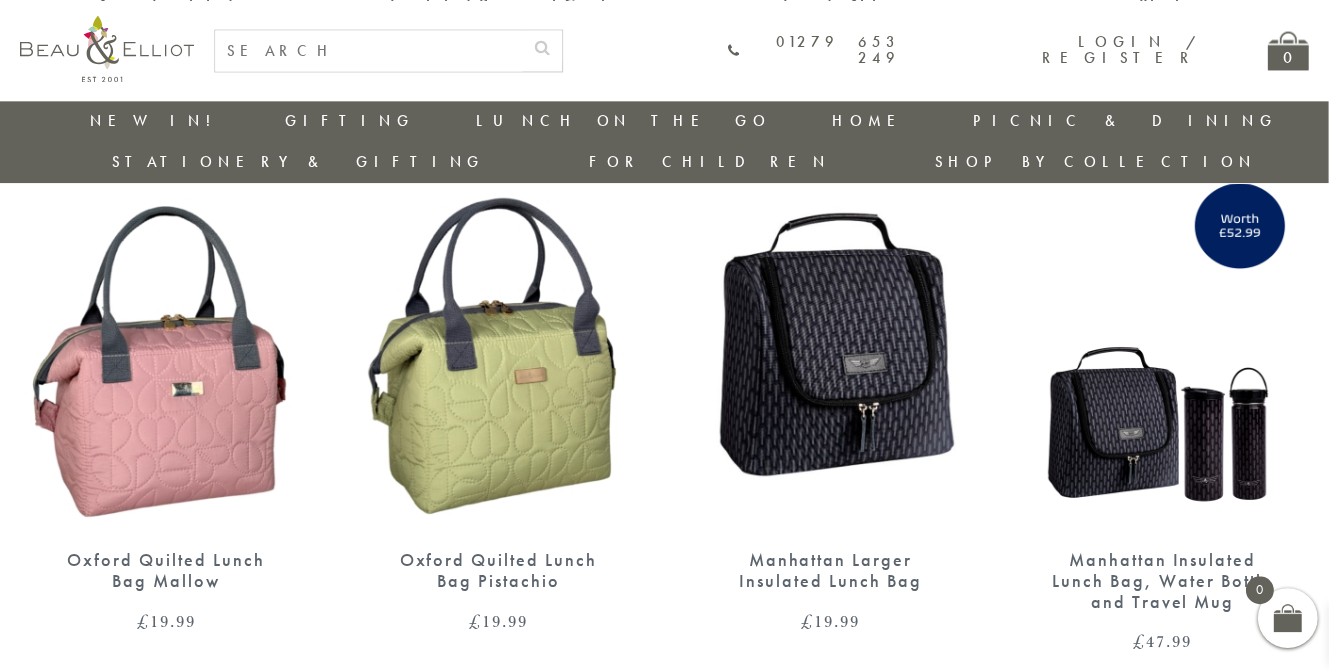 click at bounding box center [499, 343] 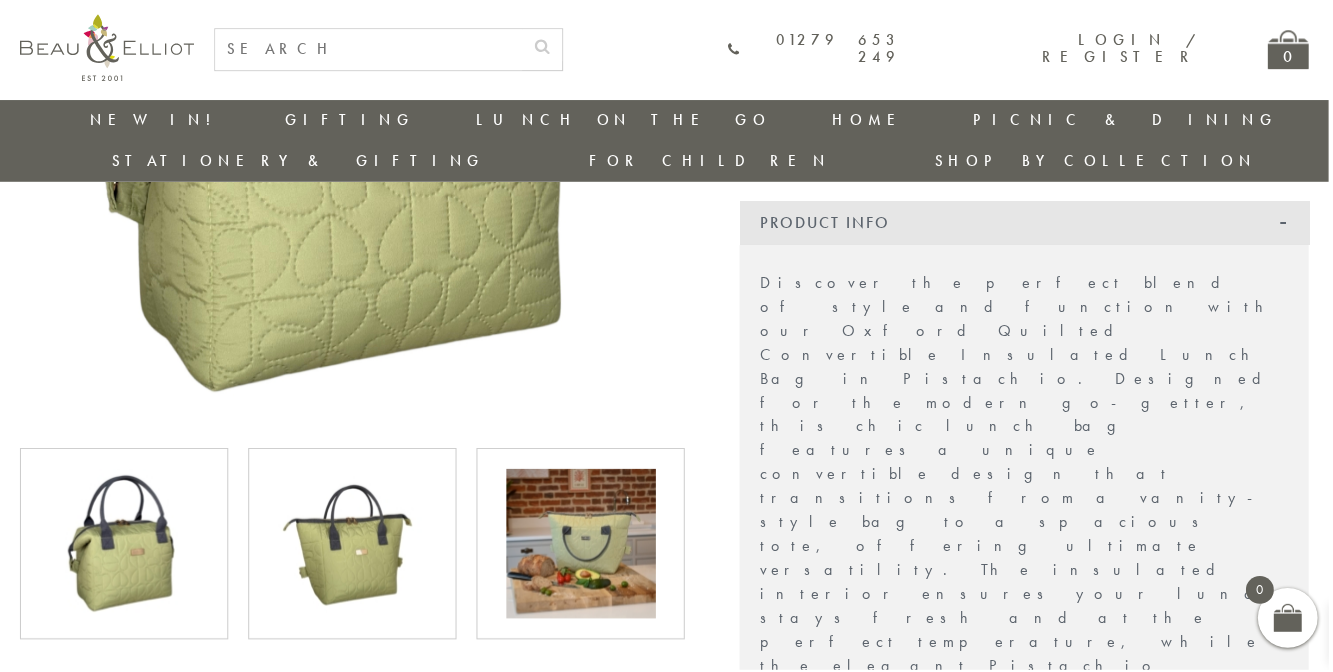 scroll, scrollTop: 493, scrollLeft: 0, axis: vertical 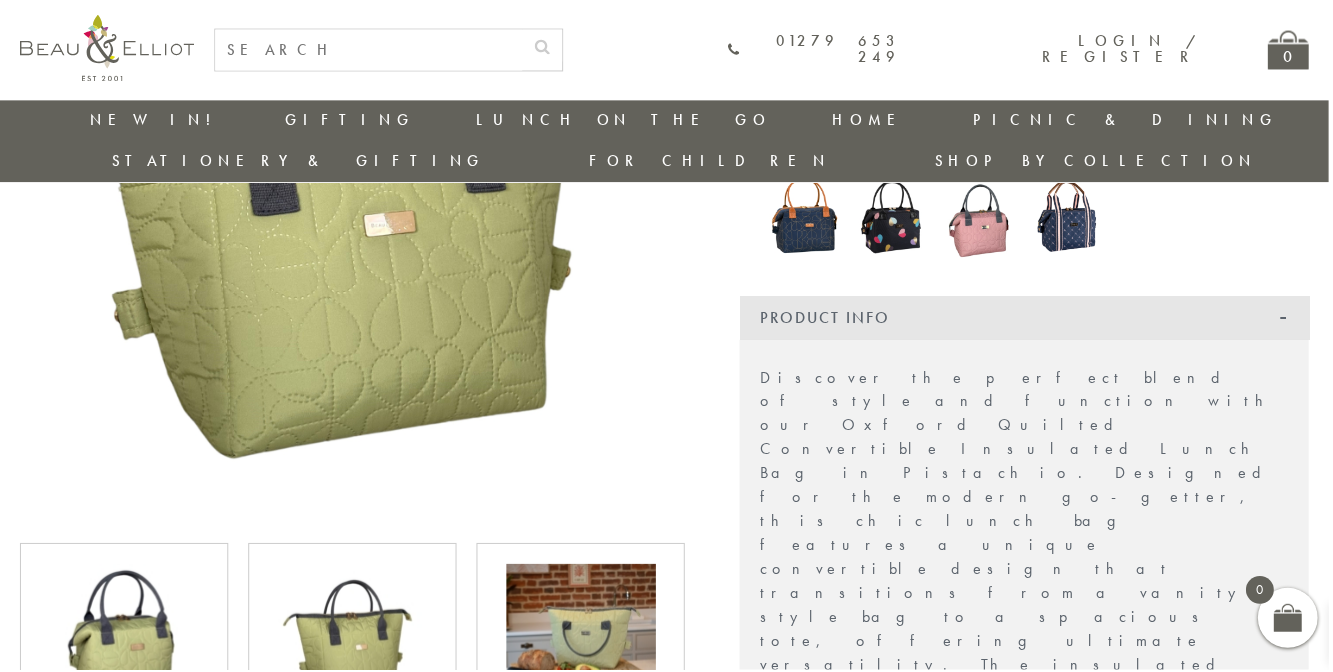 click at bounding box center (583, 641) 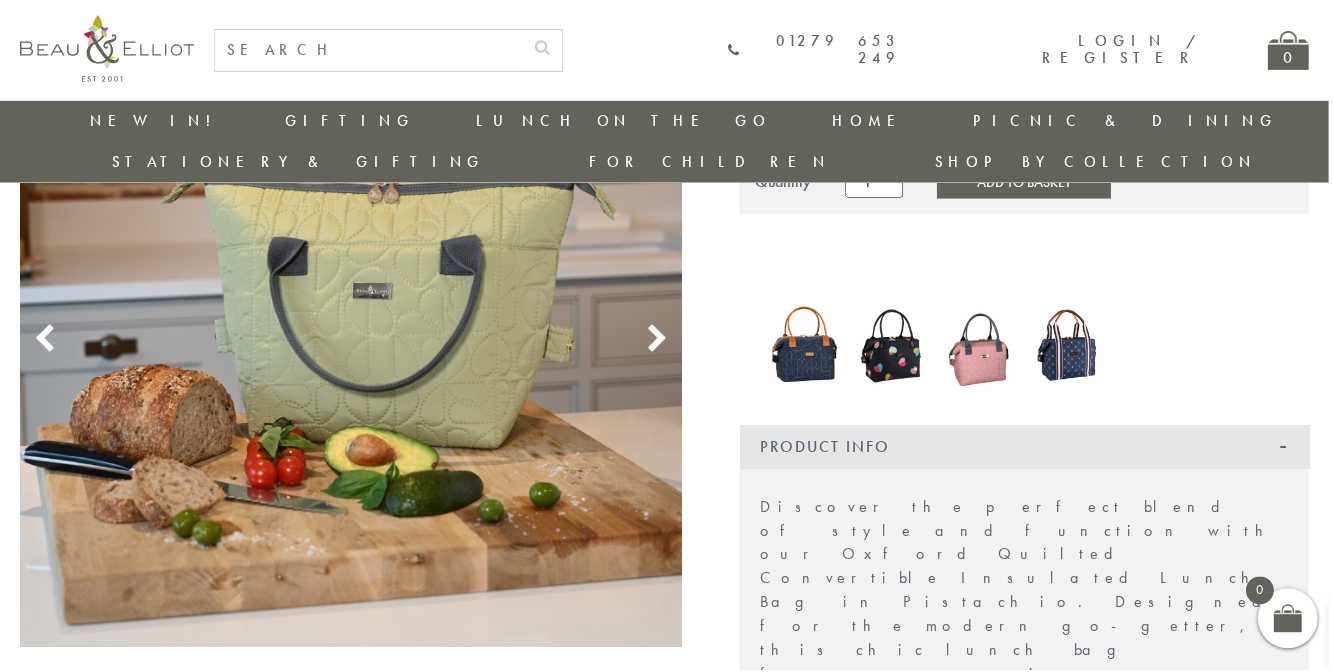 scroll, scrollTop: 273, scrollLeft: 0, axis: vertical 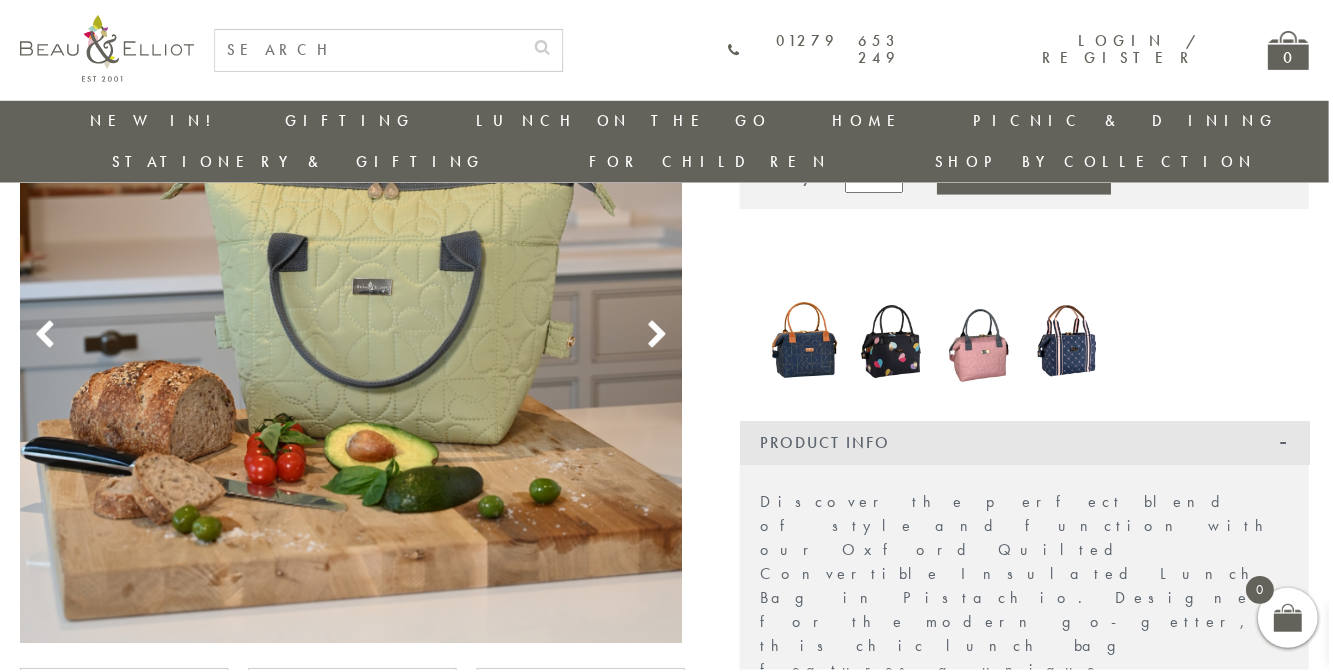 click 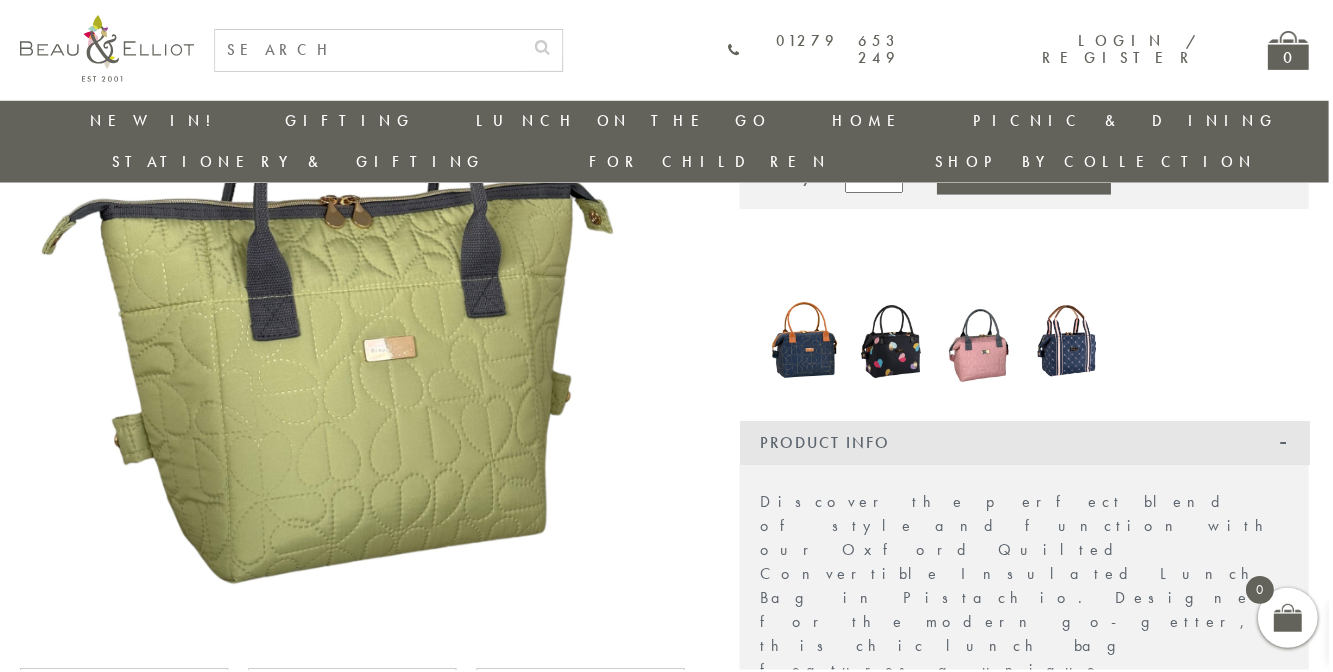 click at bounding box center (352, 312) 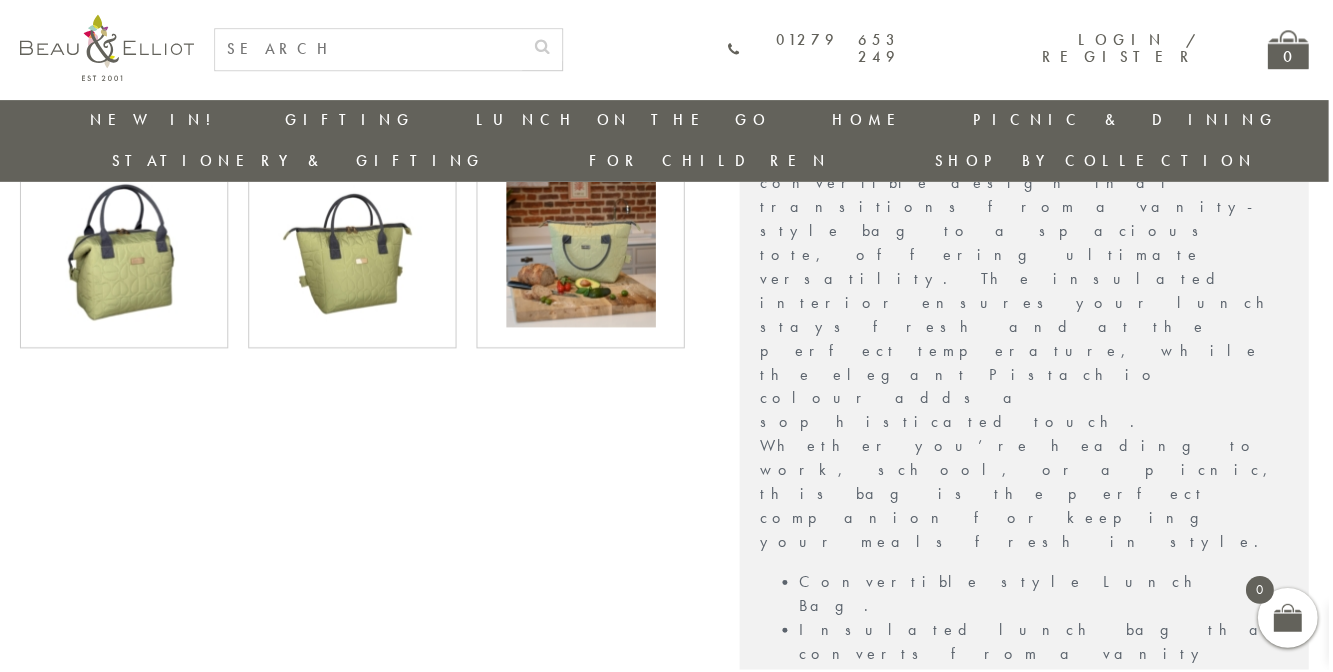 scroll, scrollTop: 787, scrollLeft: 0, axis: vertical 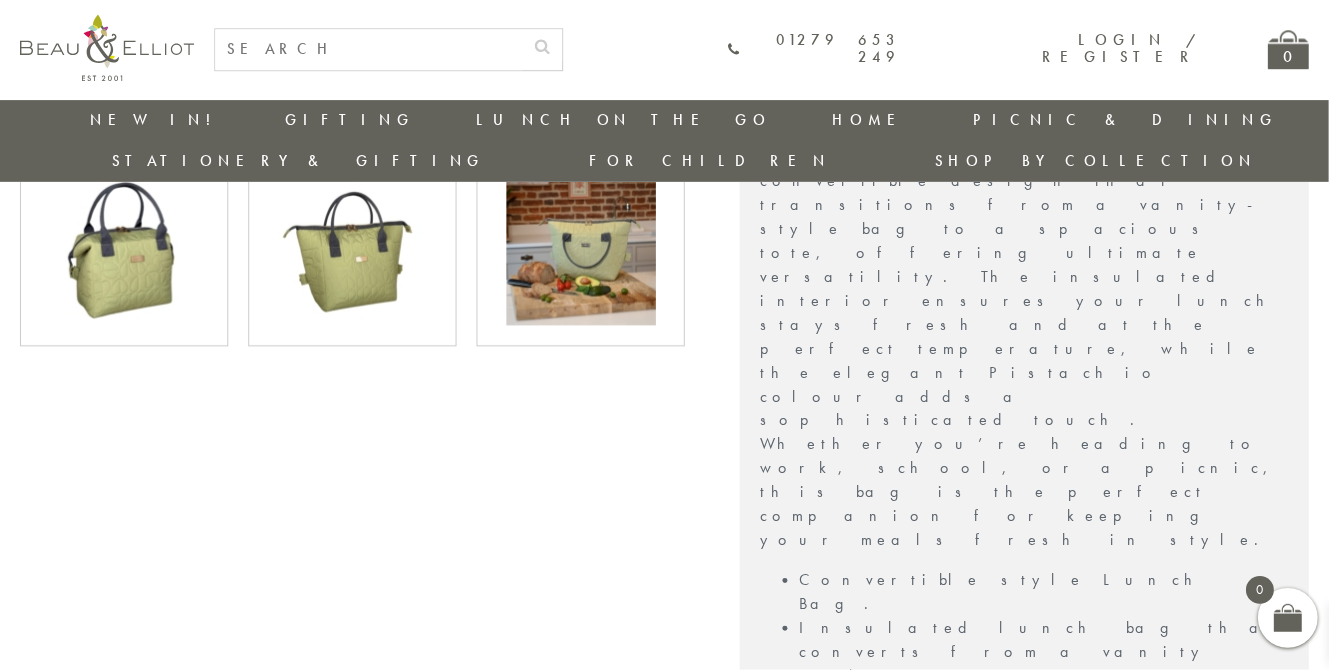 click on "Delivery" at bounding box center (1027, 1108) 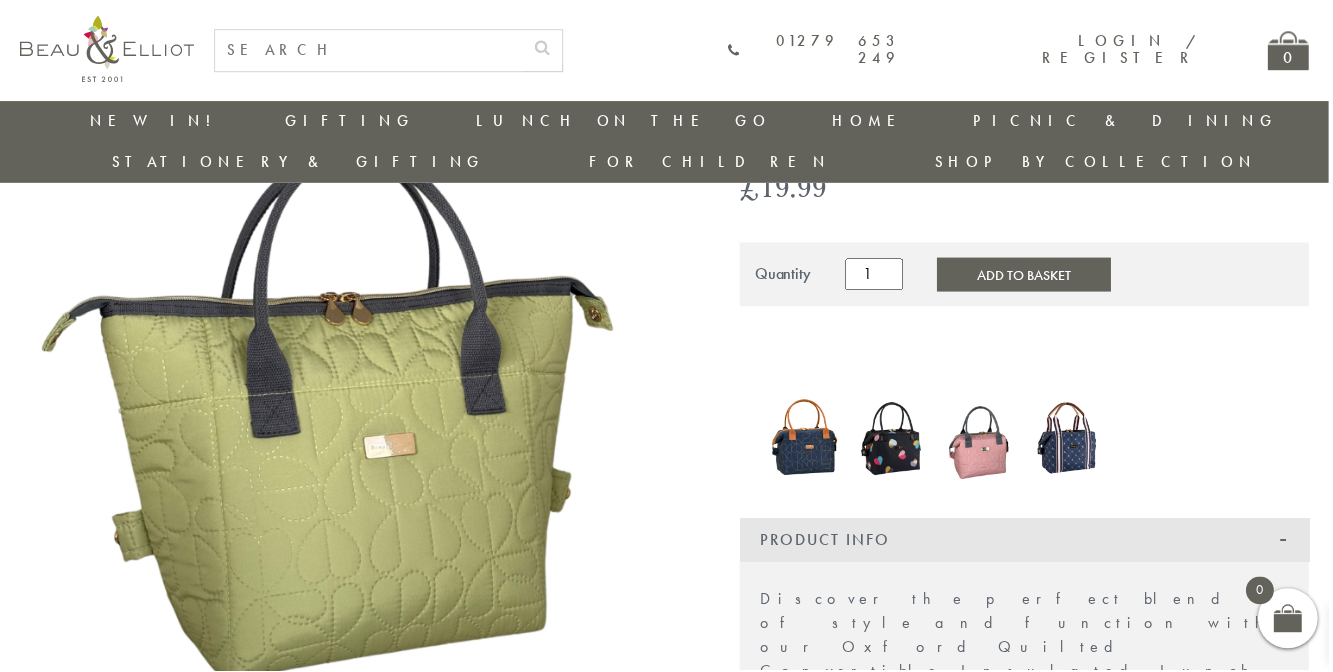 scroll, scrollTop: 0, scrollLeft: 0, axis: both 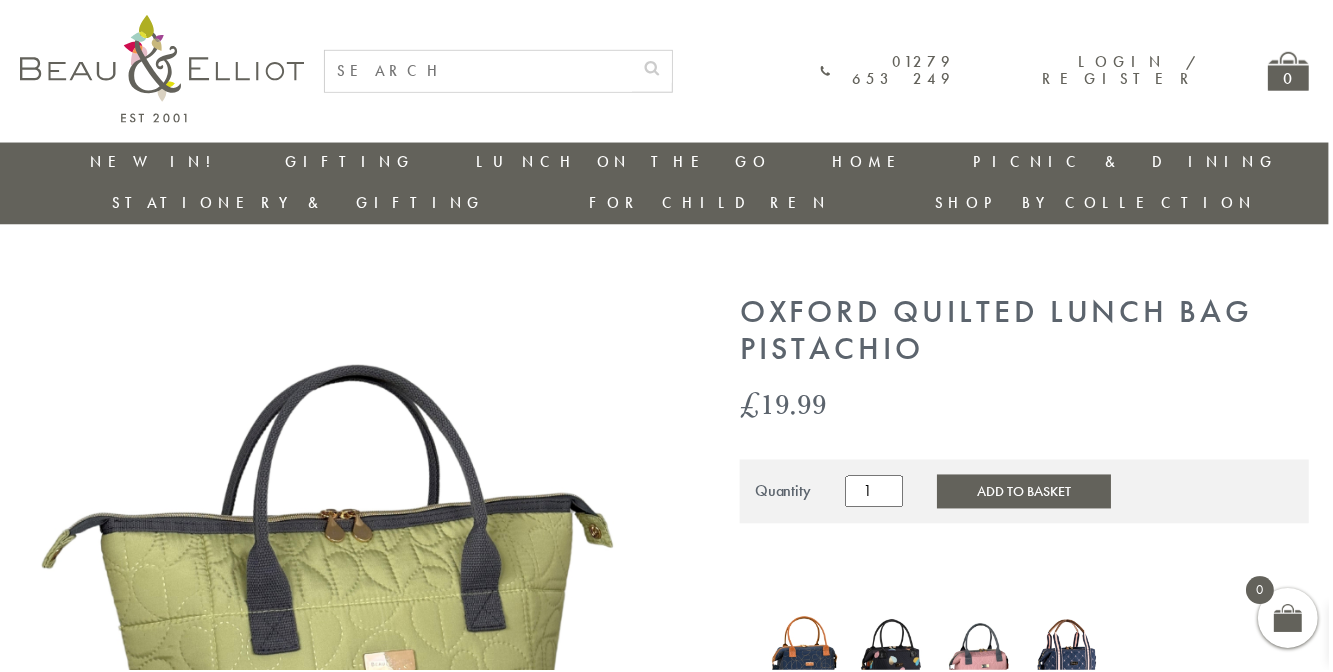 click on "Stationery & Gifting" at bounding box center [299, 204] 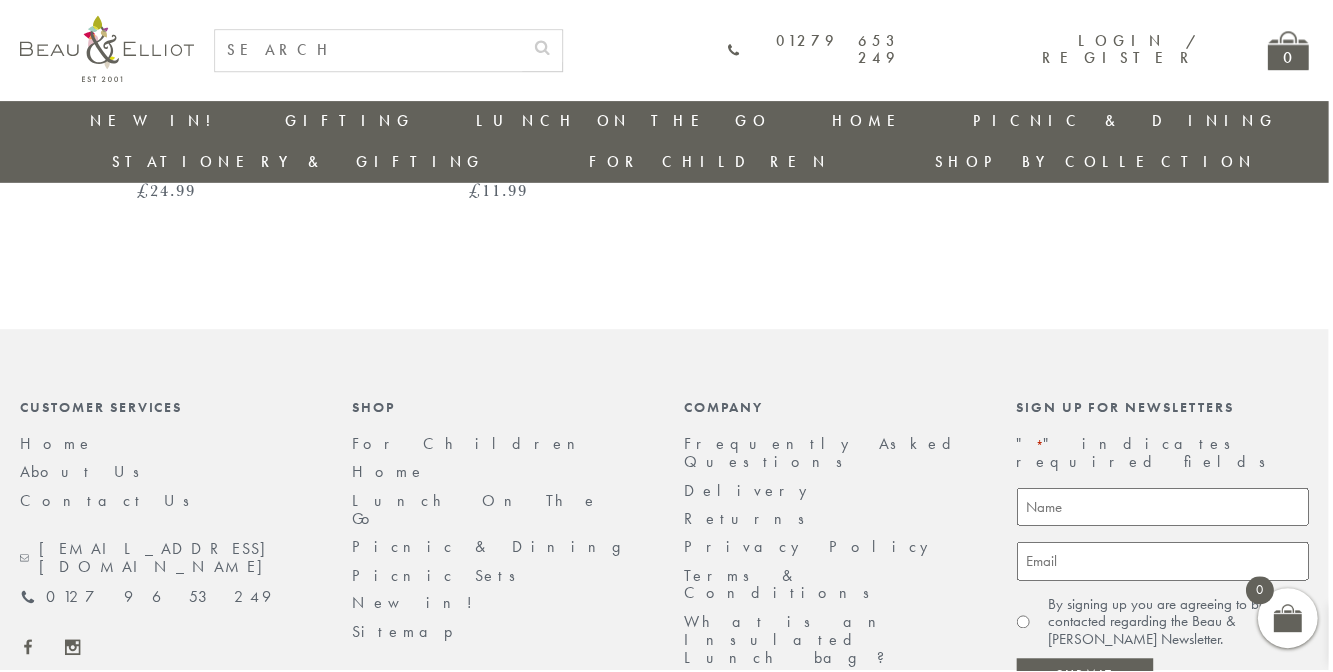 scroll, scrollTop: 2381, scrollLeft: 0, axis: vertical 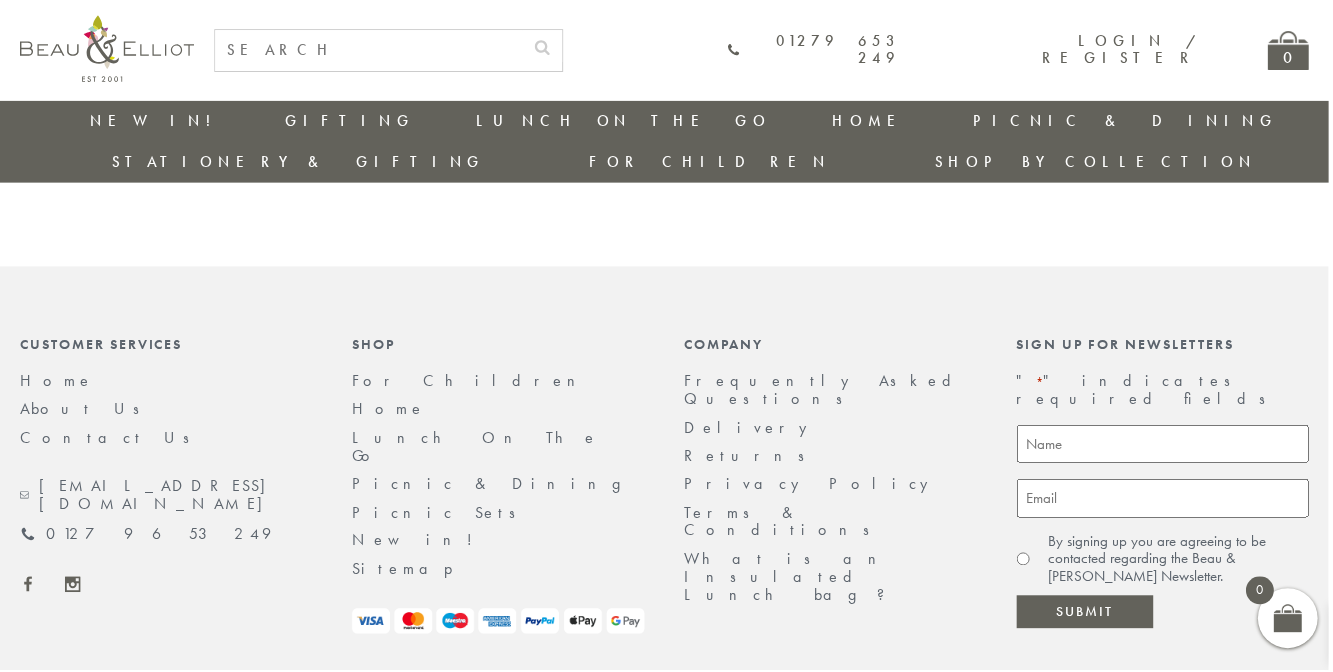 click on "Gifting" at bounding box center [351, 121] 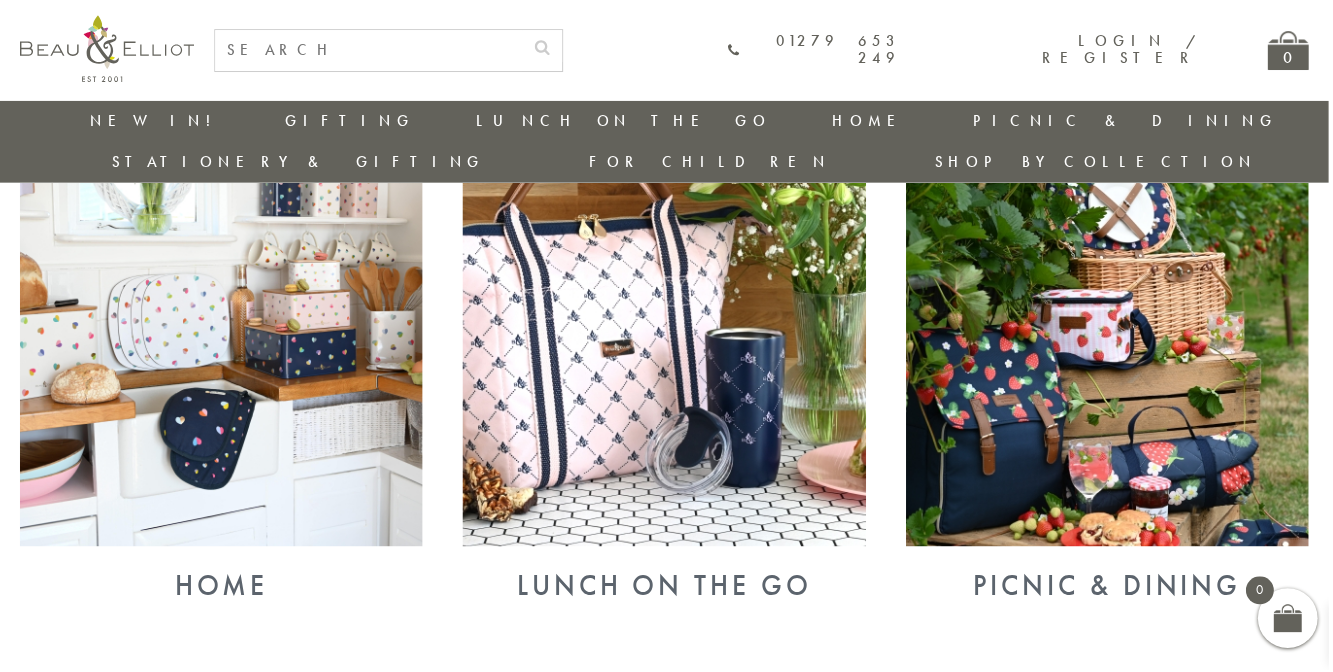 scroll, scrollTop: 842, scrollLeft: 0, axis: vertical 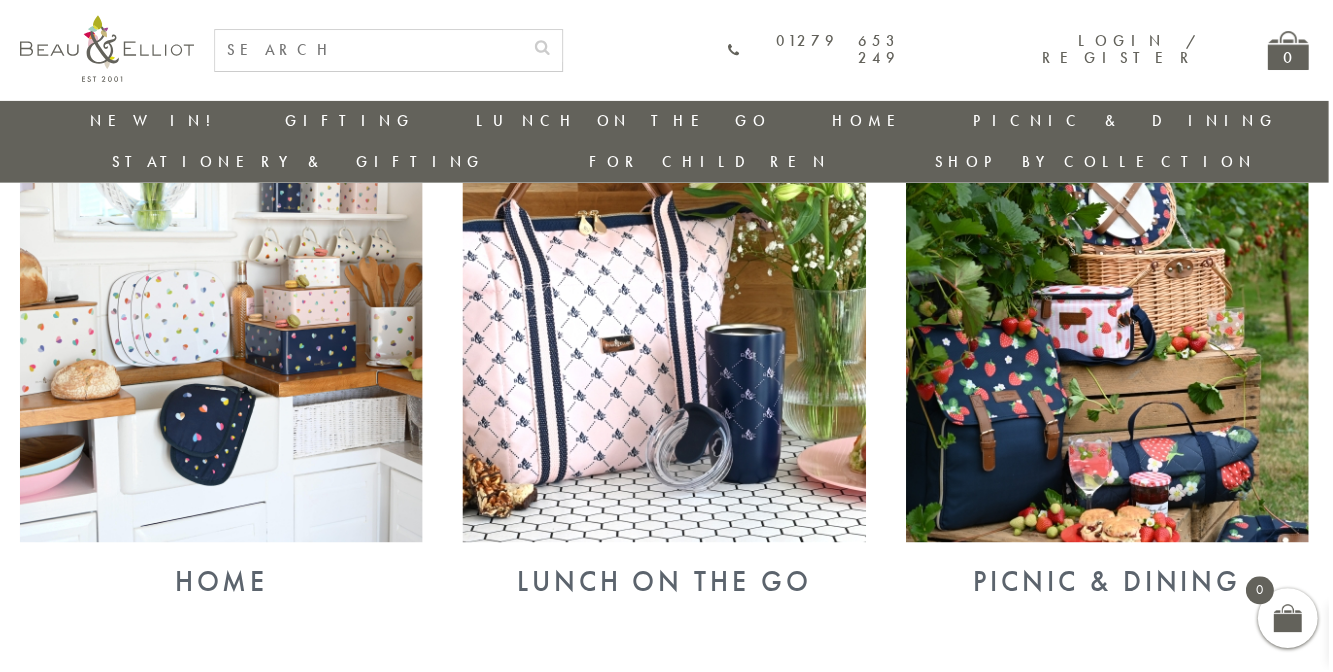 click at bounding box center (666, 310) 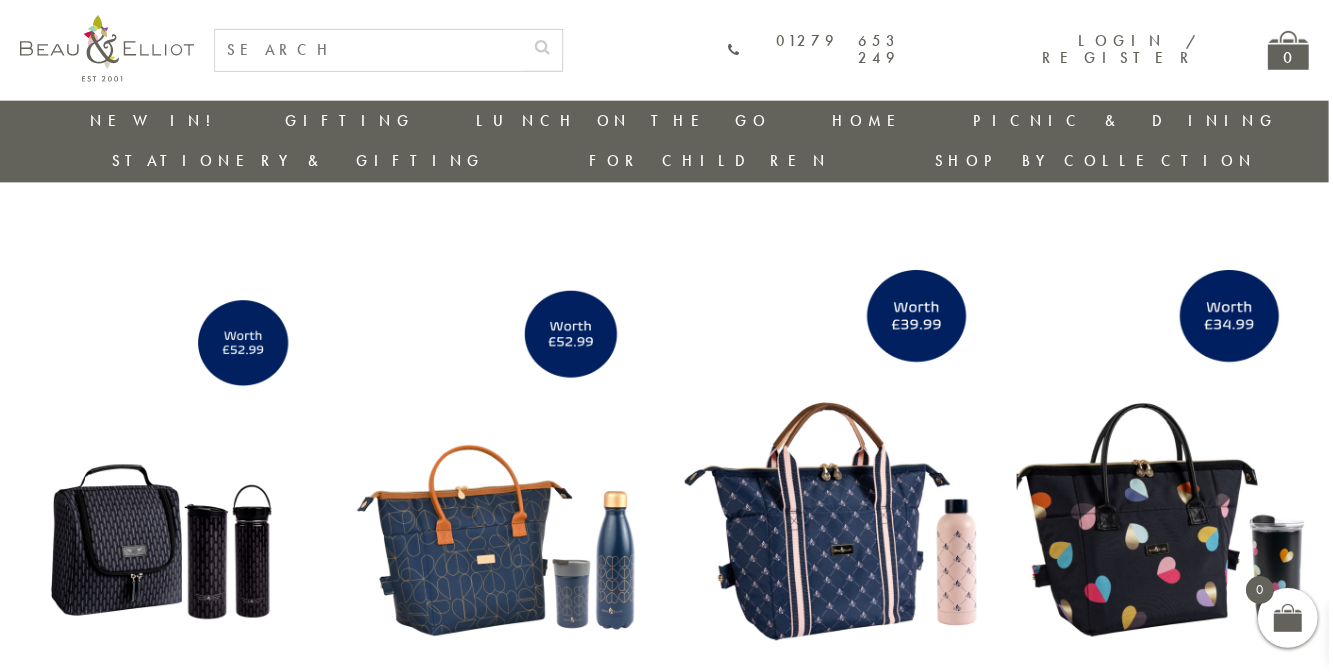 scroll, scrollTop: 0, scrollLeft: 0, axis: both 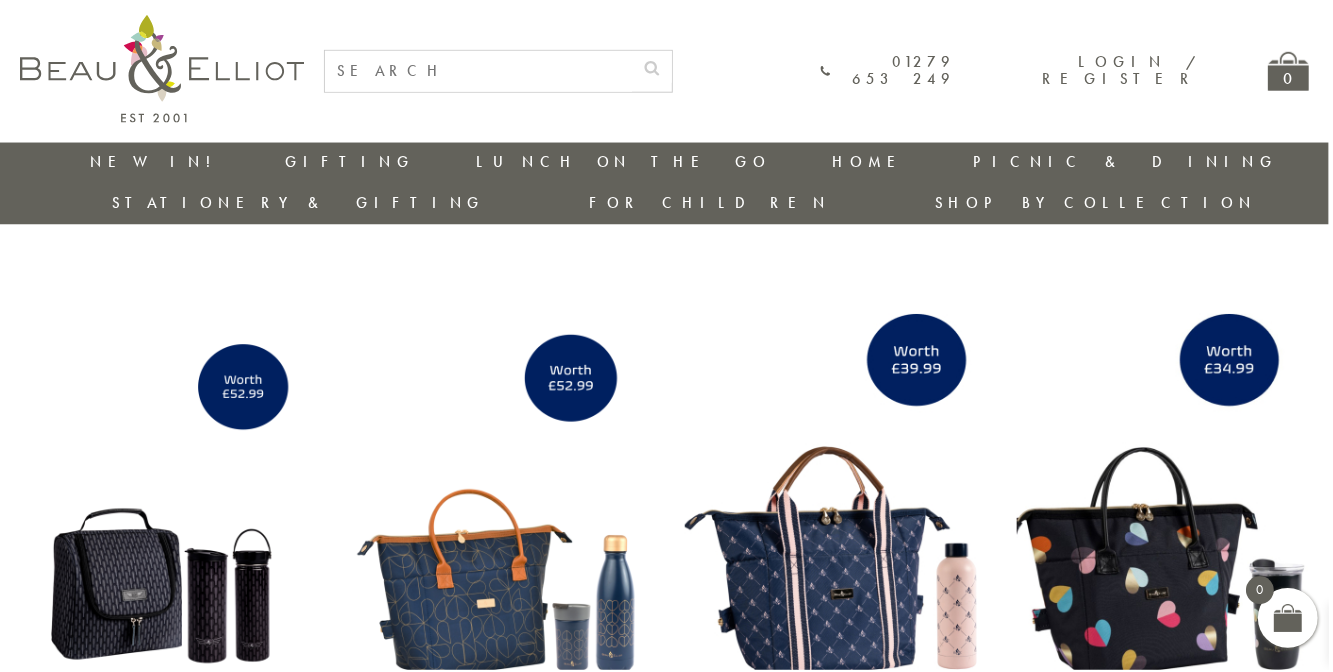 click on "Lunch On The Go" at bounding box center [625, 163] 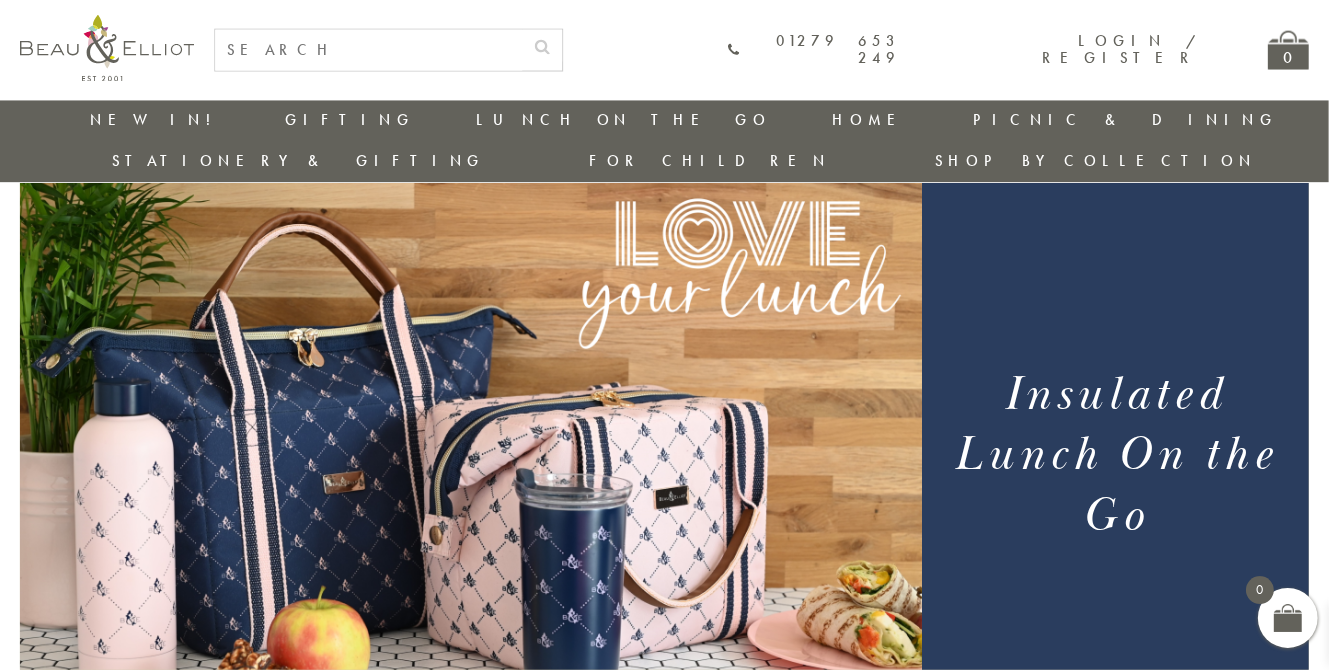 scroll, scrollTop: 78, scrollLeft: 0, axis: vertical 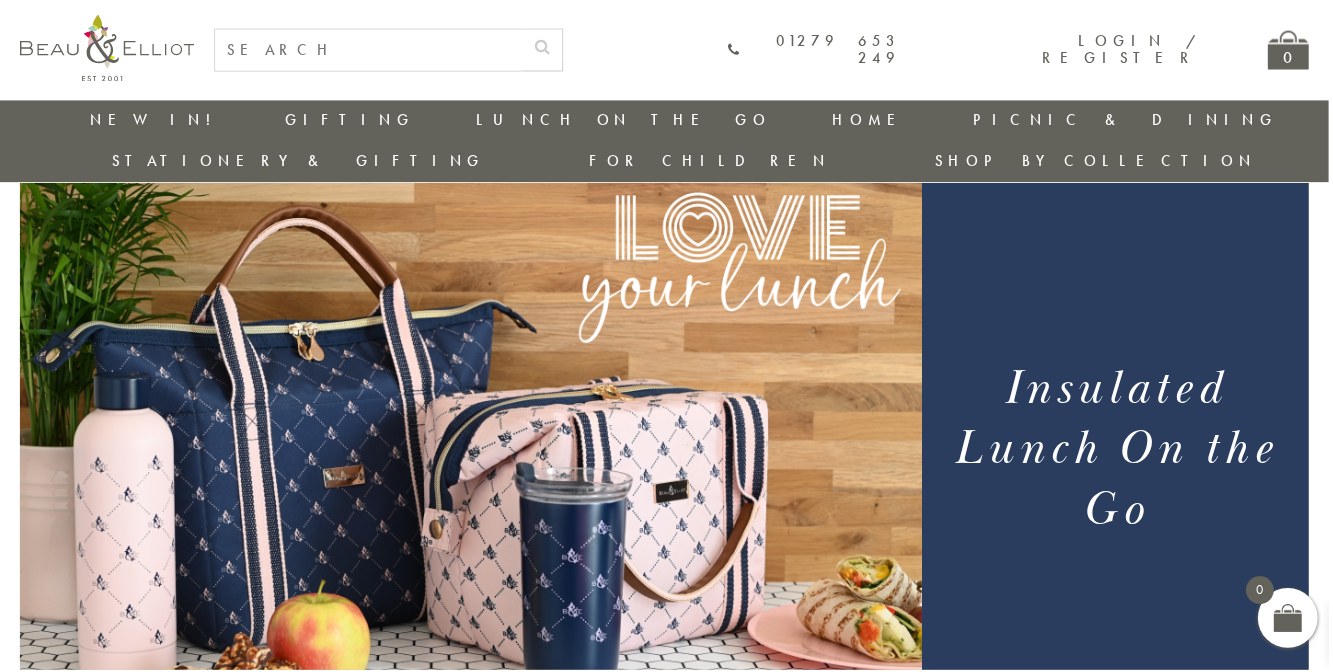 click at bounding box center [472, 455] 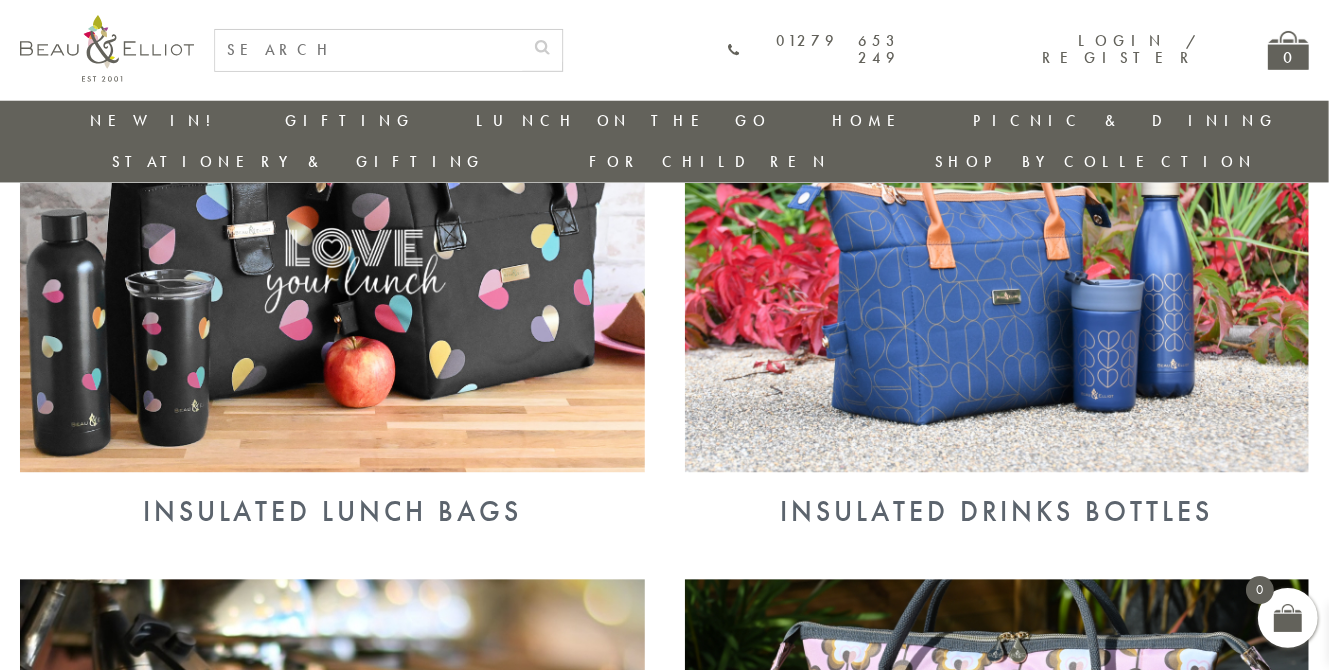 scroll, scrollTop: 898, scrollLeft: 0, axis: vertical 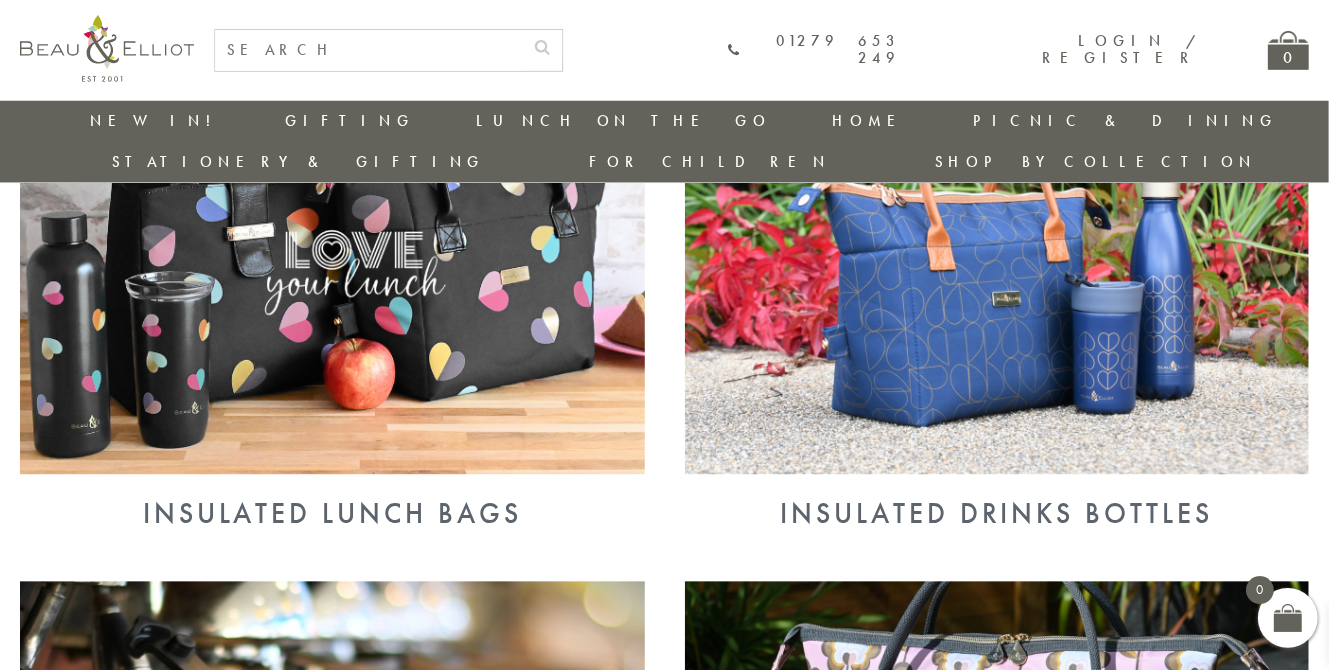 click at bounding box center (333, 248) 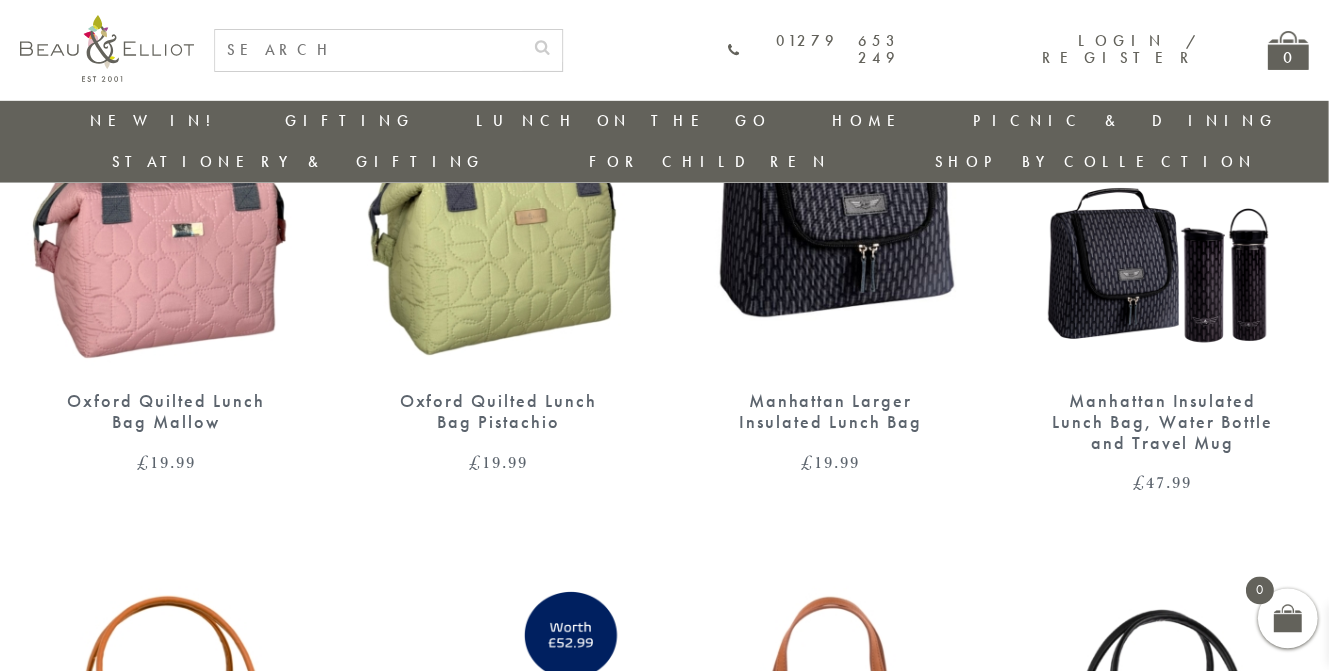 scroll, scrollTop: 1977, scrollLeft: 0, axis: vertical 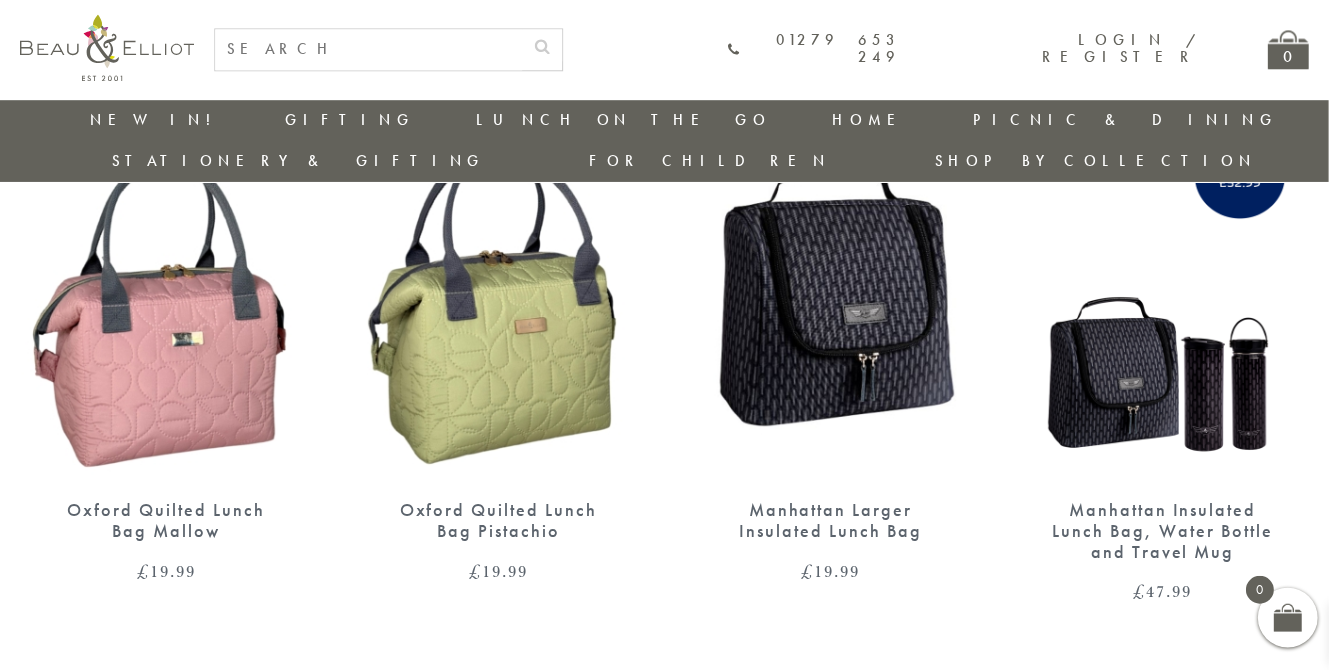 click at bounding box center [499, 293] 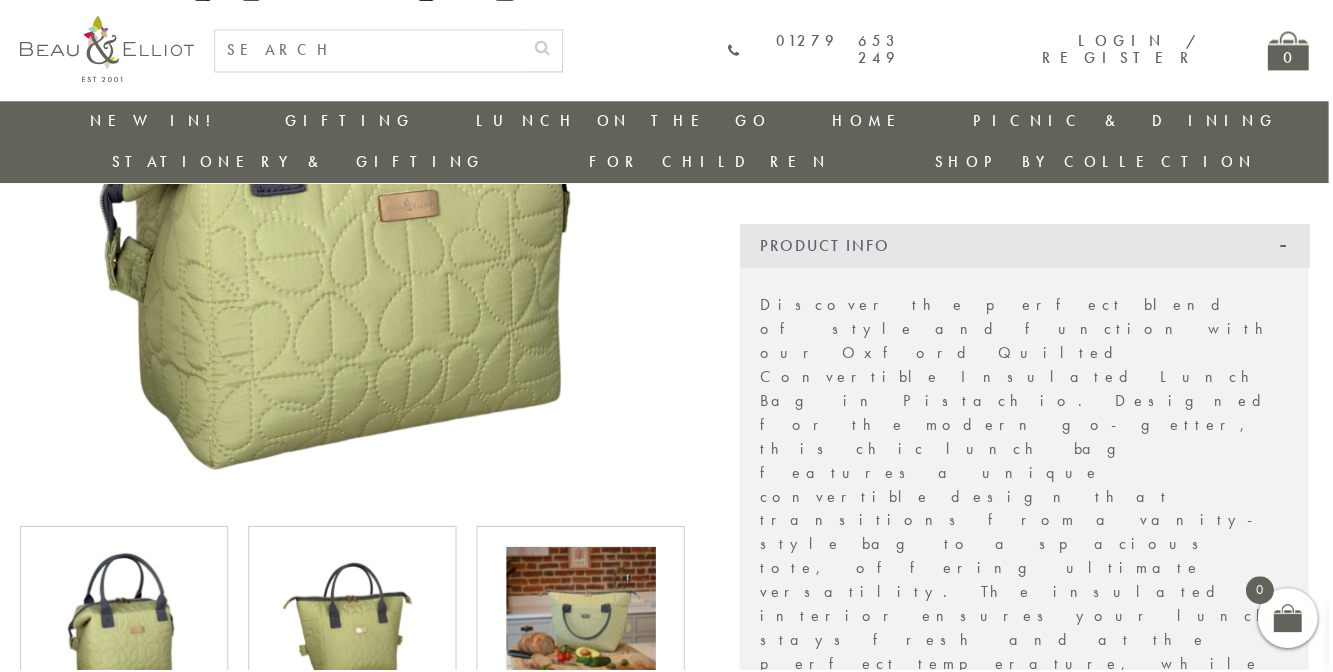 scroll, scrollTop: 560, scrollLeft: 0, axis: vertical 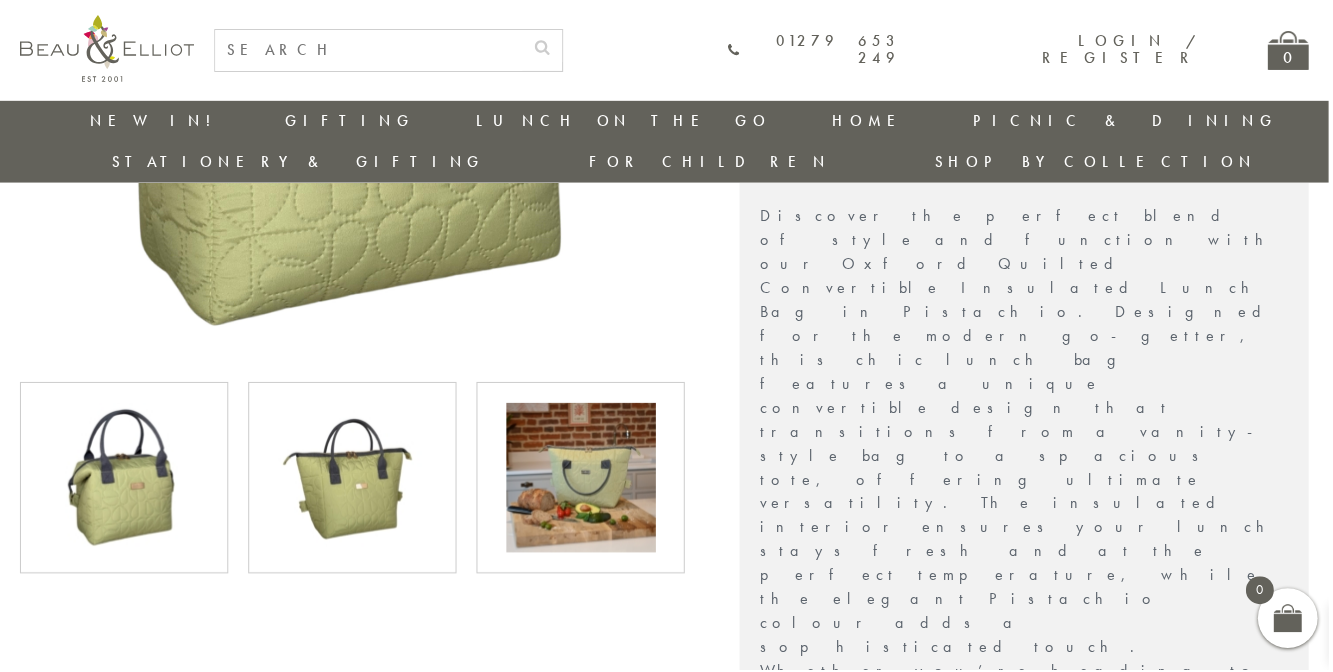 click at bounding box center [352, 25] 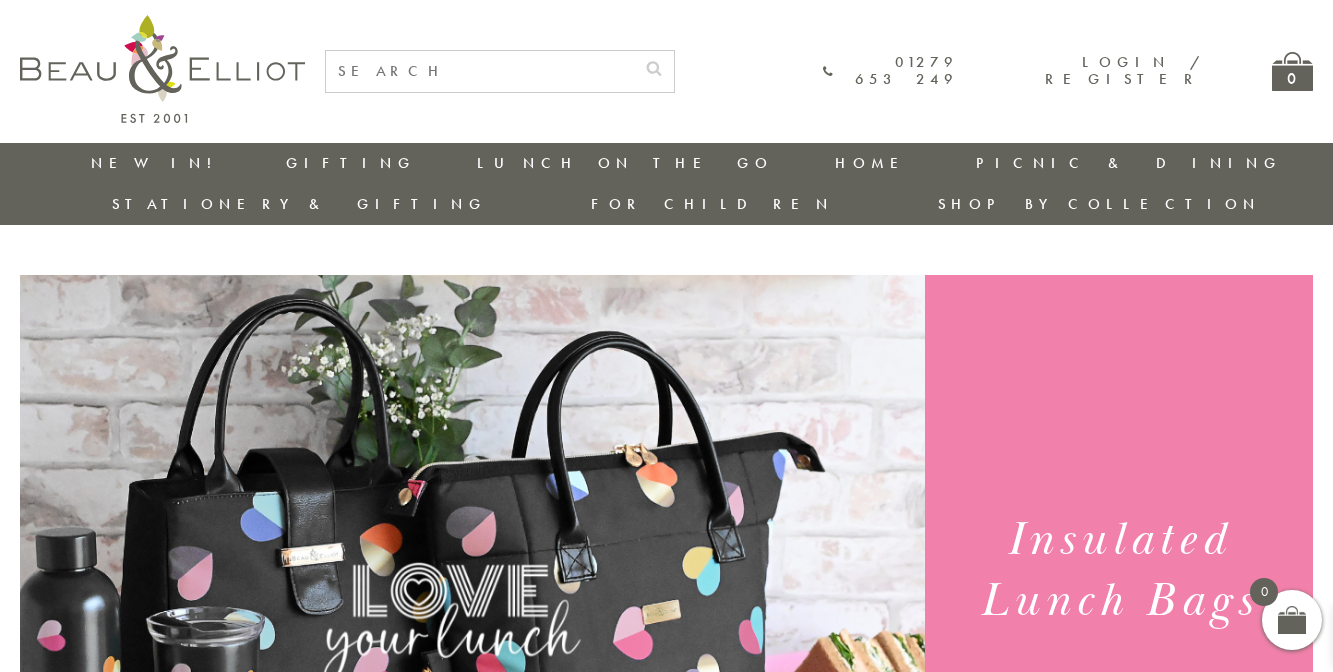 scroll, scrollTop: 859, scrollLeft: 0, axis: vertical 